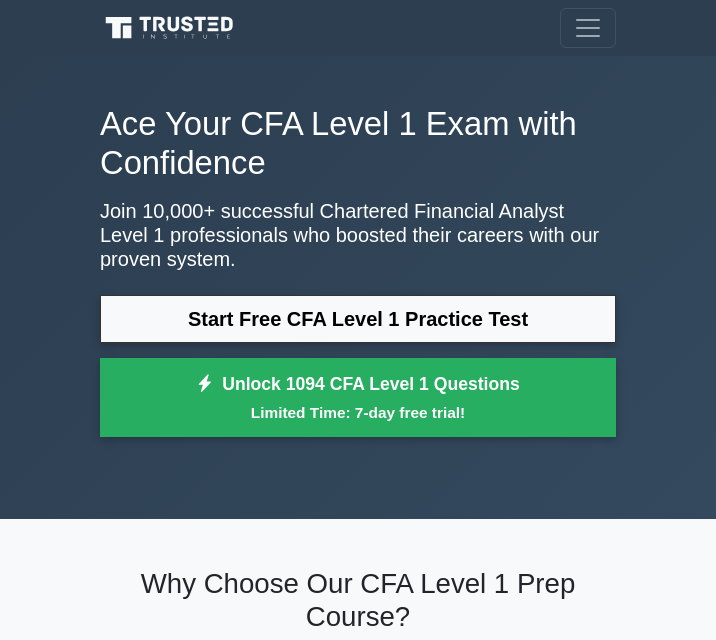 scroll, scrollTop: 0, scrollLeft: 0, axis: both 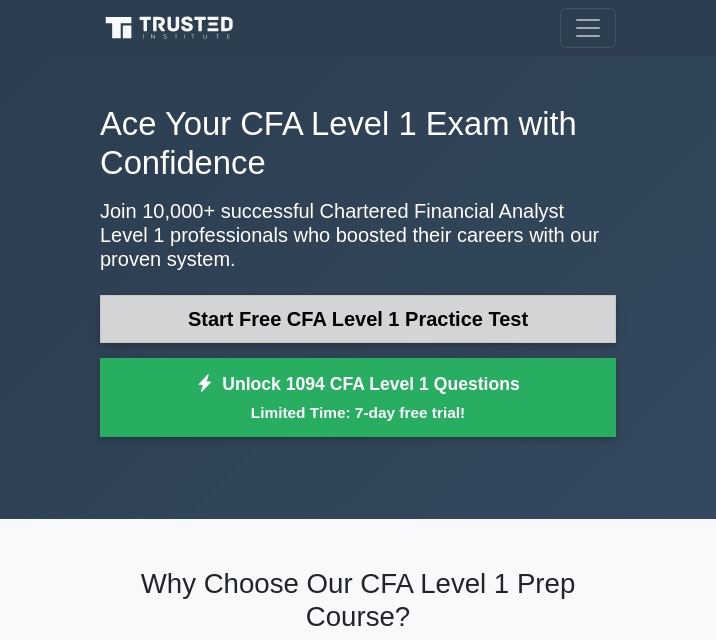 click on "Start Free CFA Level 1 Practice Test" at bounding box center [358, 319] 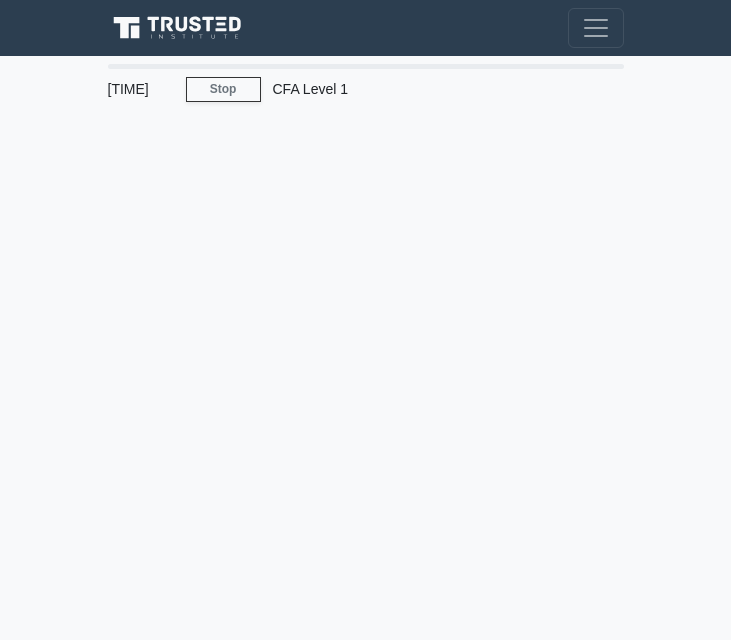 scroll, scrollTop: 0, scrollLeft: 0, axis: both 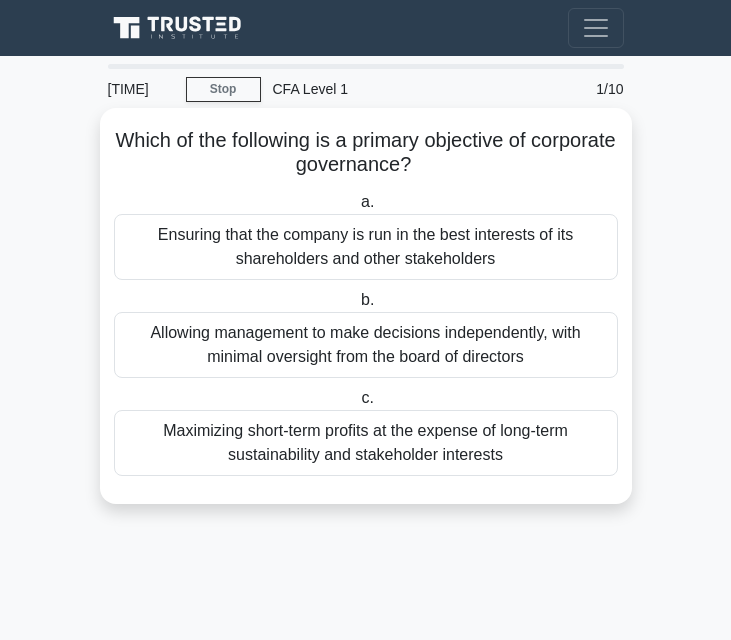 click on "Ensuring that the company is run in the best interests of its shareholders and other stakeholders" at bounding box center [366, 247] 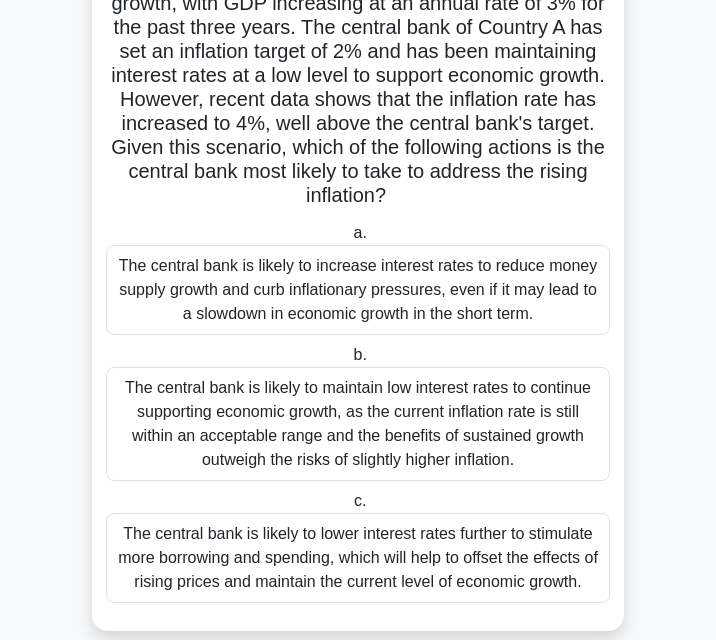 scroll, scrollTop: 194, scrollLeft: 0, axis: vertical 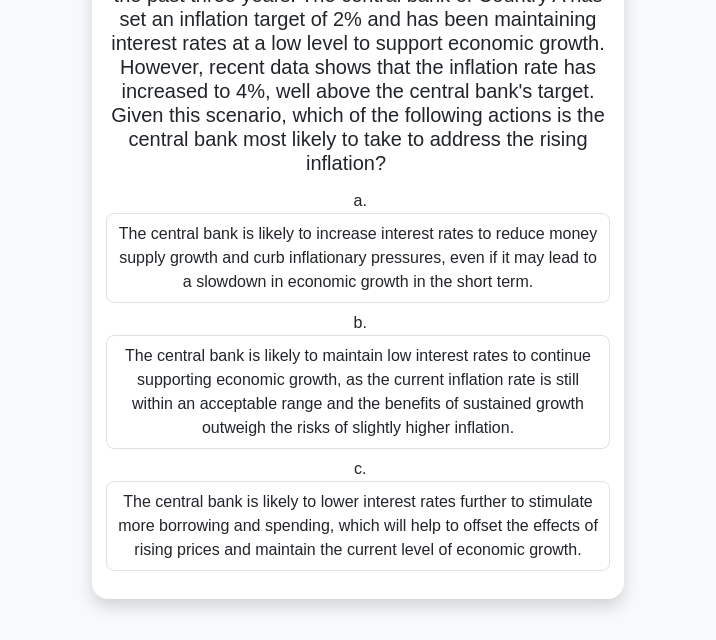 click on "The central bank is likely to increase interest rates to reduce money supply growth and curb inflationary pressures, even if it may lead to a slowdown in economic growth in the short term." at bounding box center (358, 258) 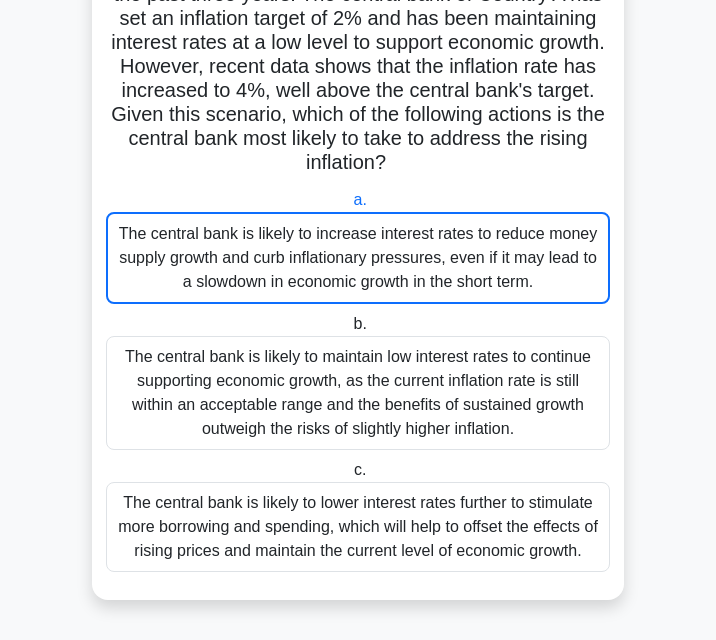 scroll, scrollTop: 0, scrollLeft: 0, axis: both 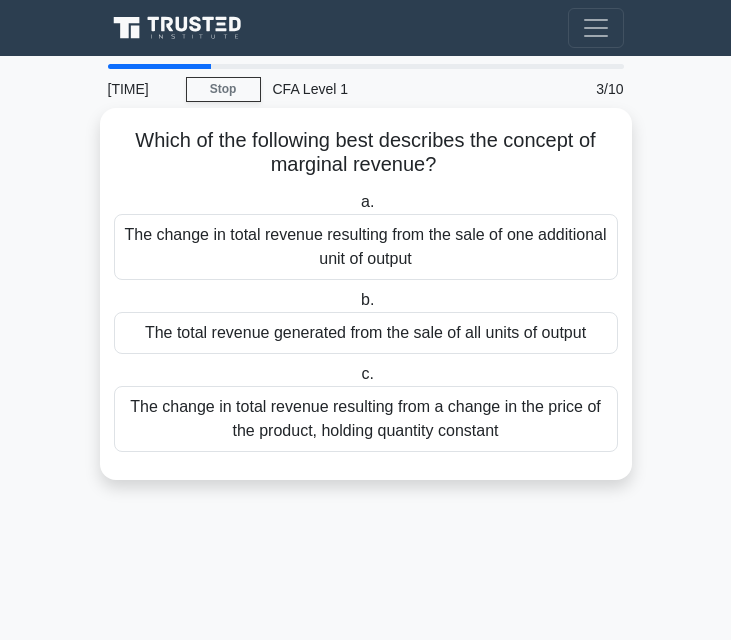 click on "The change in total revenue resulting from the sale of one additional unit of output" at bounding box center (366, 247) 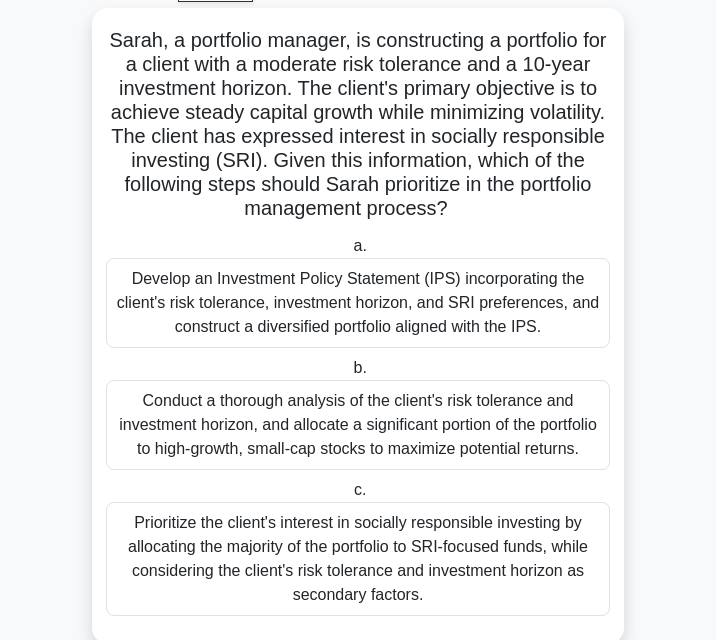 scroll, scrollTop: 170, scrollLeft: 0, axis: vertical 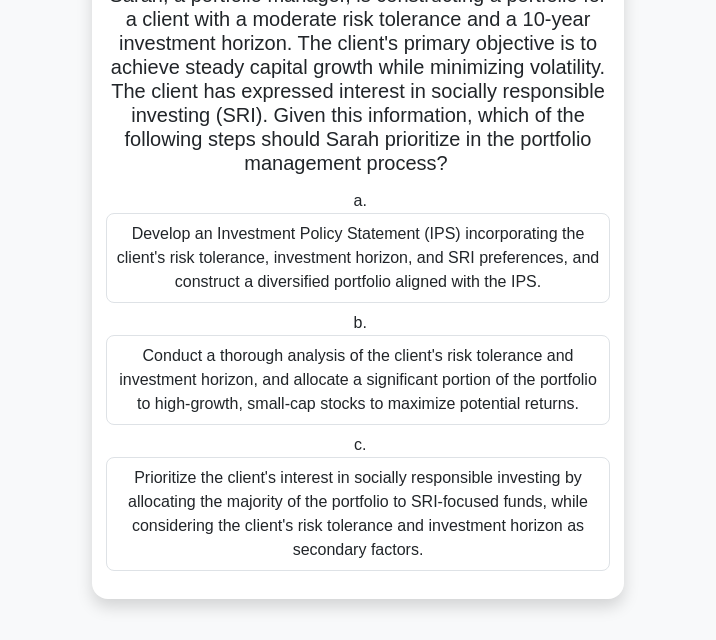 click on "Develop an Investment Policy Statement (IPS) incorporating the client's risk tolerance, investment horizon, and SRI preferences, and construct a diversified portfolio aligned with the IPS." at bounding box center [358, 258] 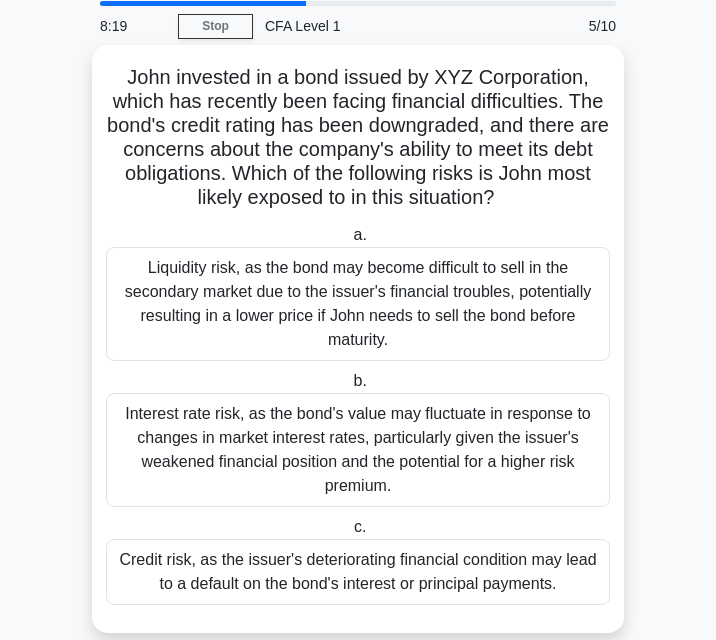 scroll, scrollTop: 98, scrollLeft: 0, axis: vertical 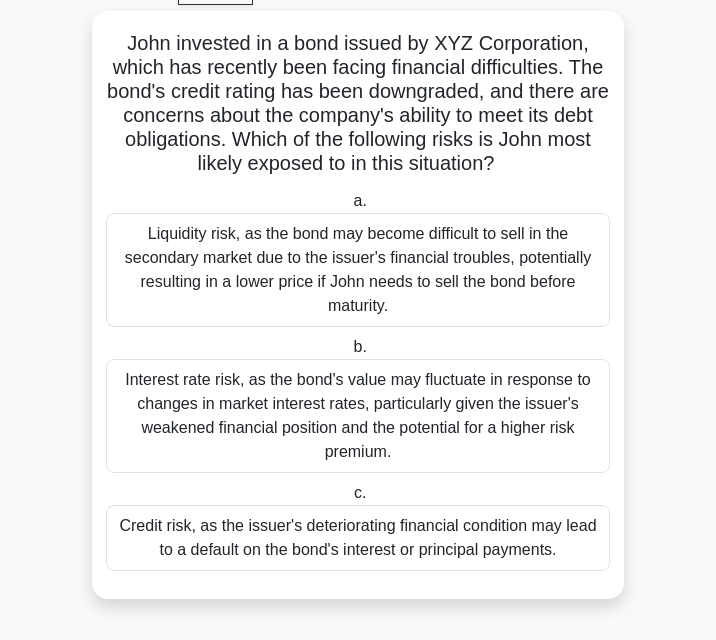 click on "Interest rate risk, as the bond's value may fluctuate in response to changes in market interest rates, particularly given the issuer's weakened financial position and the potential for a higher risk premium." at bounding box center [358, 416] 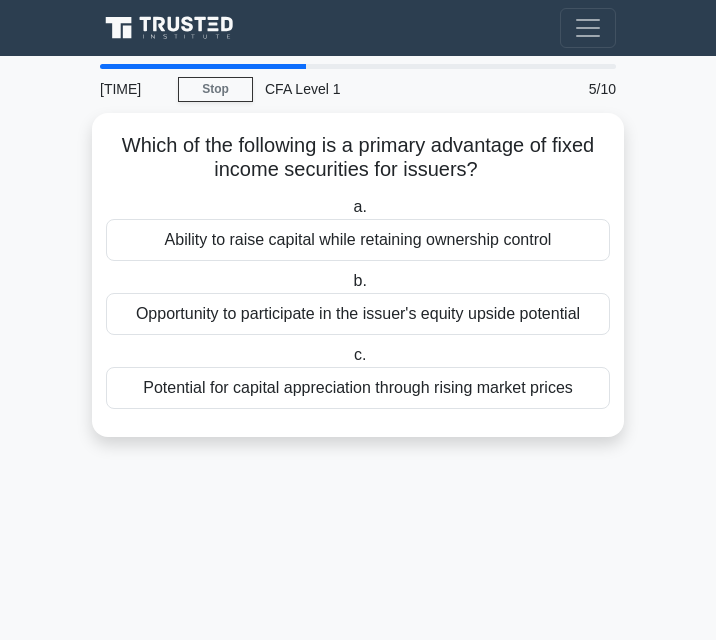 scroll, scrollTop: 0, scrollLeft: 0, axis: both 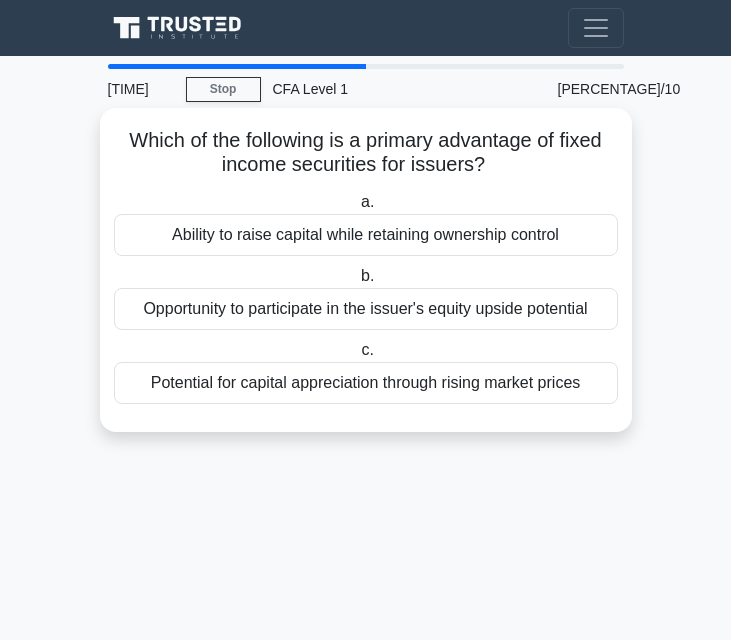 click on "Opportunity to participate in the issuer's equity upside potential" at bounding box center (366, 309) 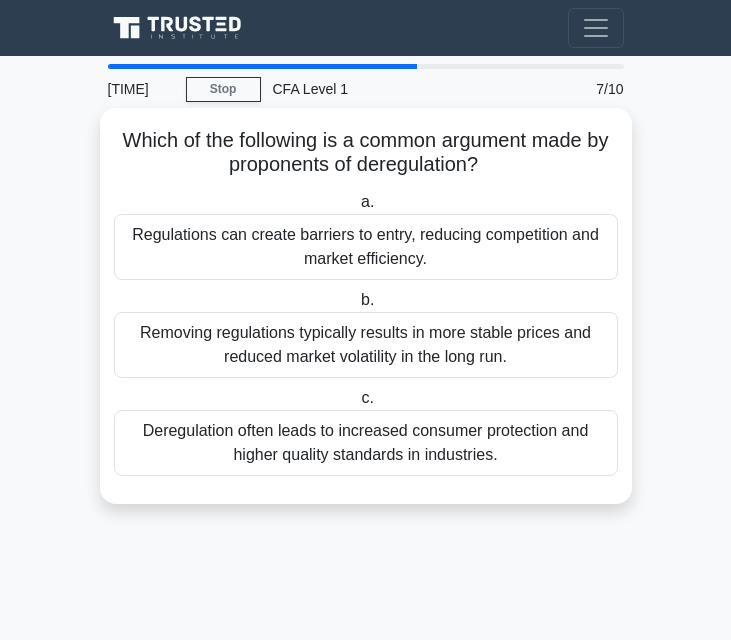 click on "Deregulation often leads to increased consumer protection and higher quality standards in industries." at bounding box center (366, 443) 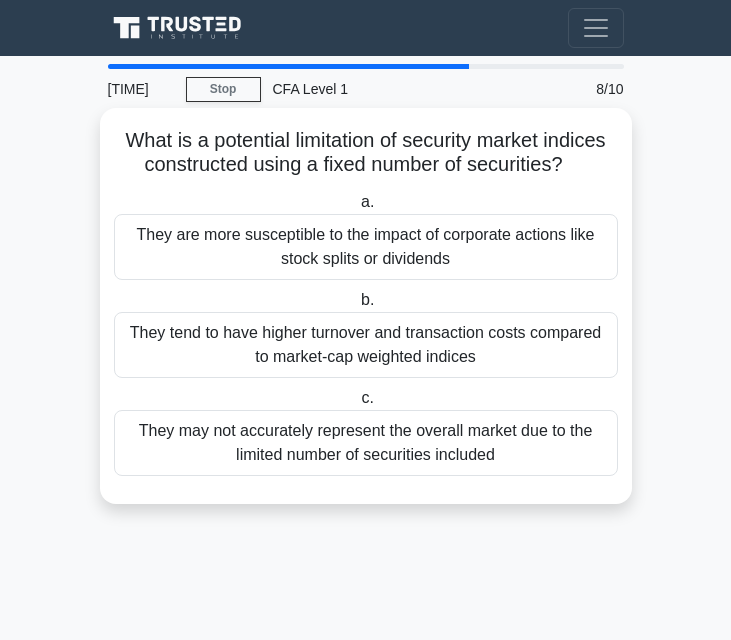 click on "They tend to have higher turnover and transaction costs compared to market-cap weighted indices" at bounding box center (366, 345) 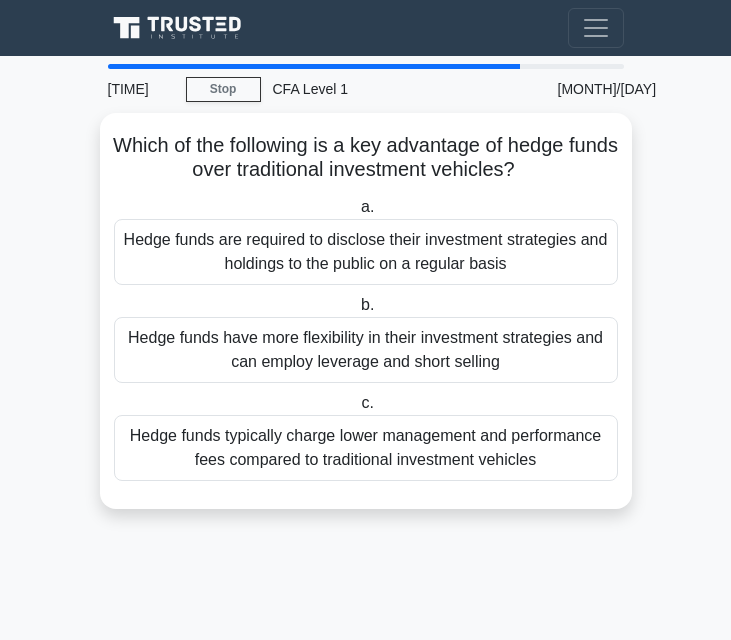 click on "Hedge funds have more flexibility in their investment strategies and can employ leverage and short selling" at bounding box center [366, 350] 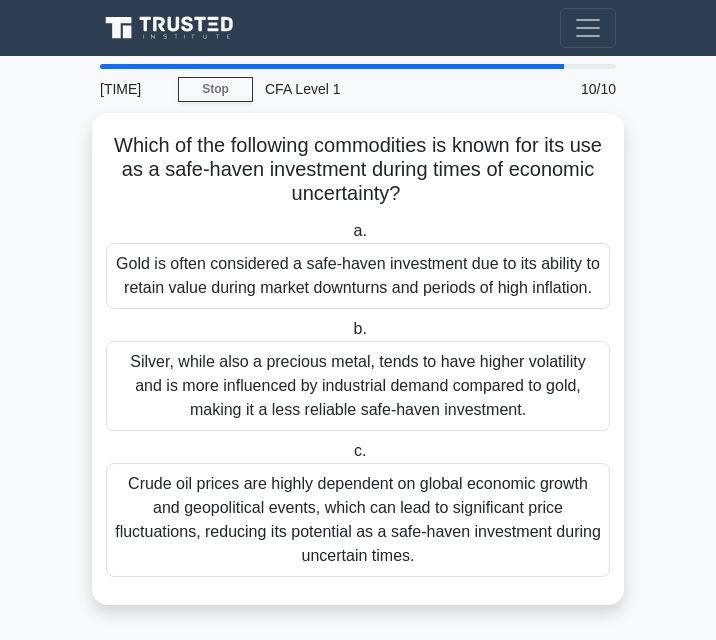 click on "Silver, while also a precious metal, tends to have higher volatility and is more influenced by industrial demand compared to gold, making it a less reliable safe-haven investment." at bounding box center [358, 386] 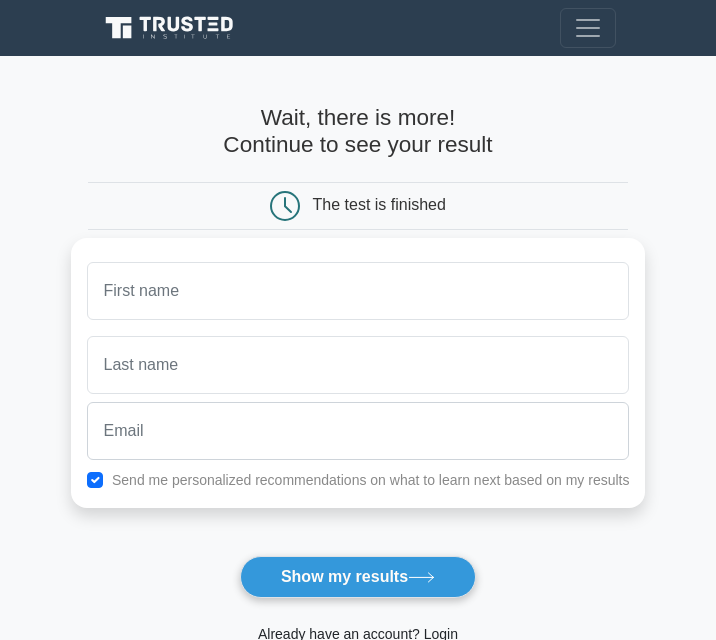 scroll, scrollTop: 0, scrollLeft: 0, axis: both 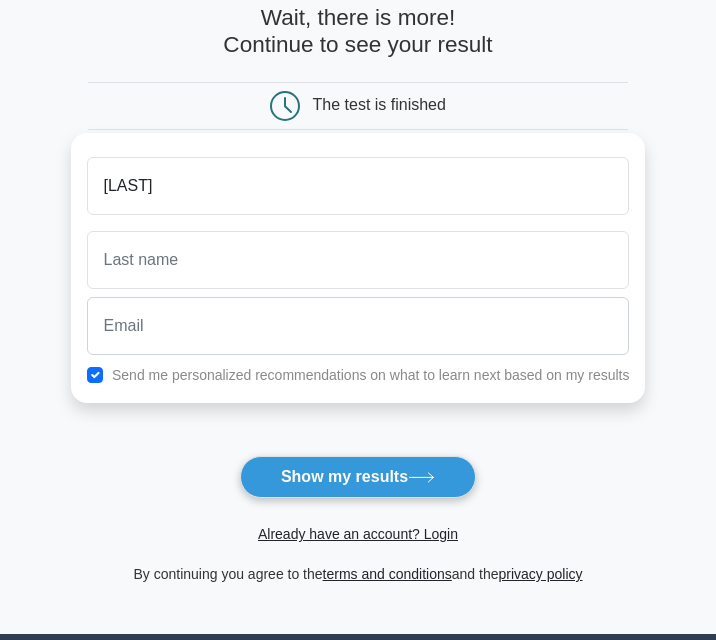 type on "phuong" 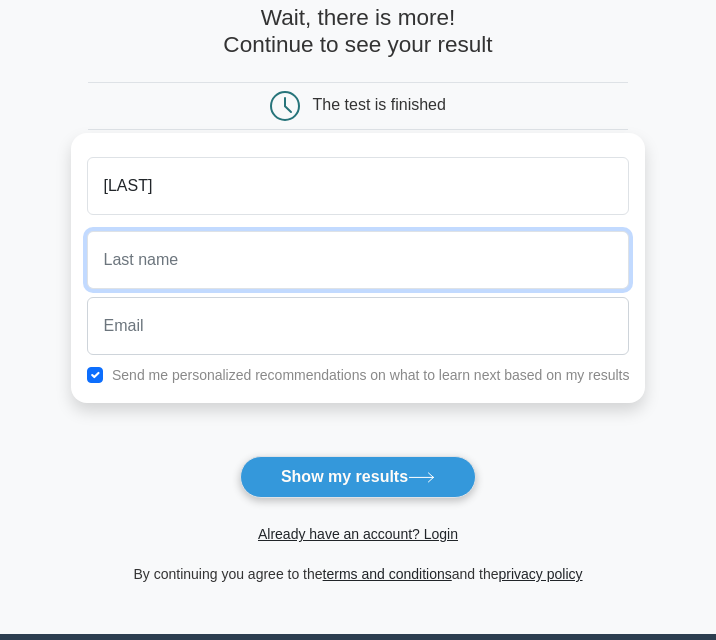 click at bounding box center [358, 260] 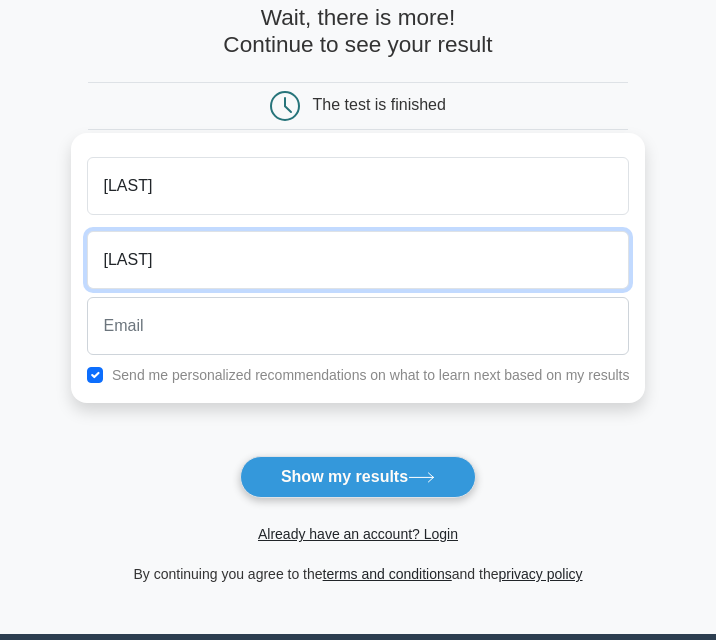 type on "bui" 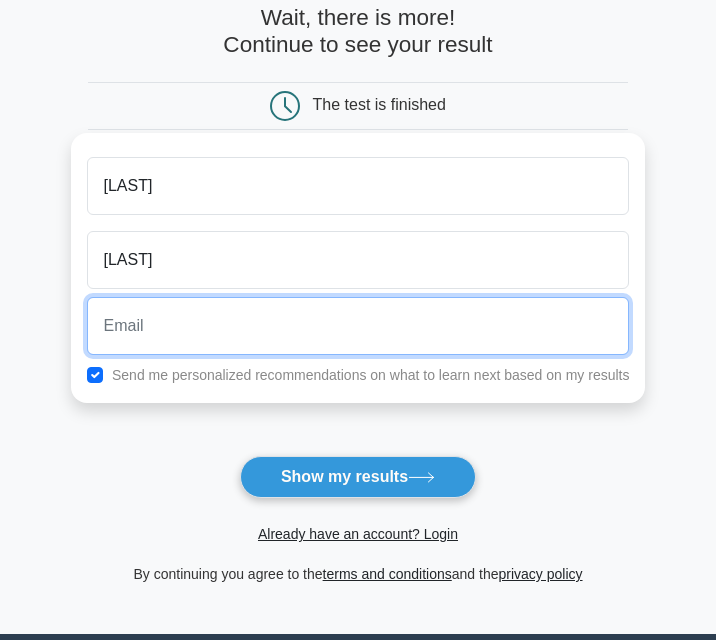 click at bounding box center [358, 326] 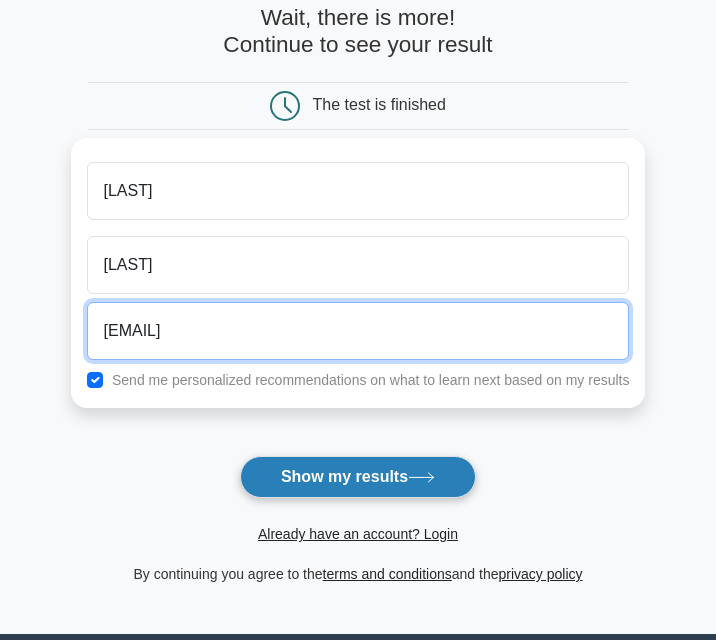 type on "bttphuong2705@gmail.com" 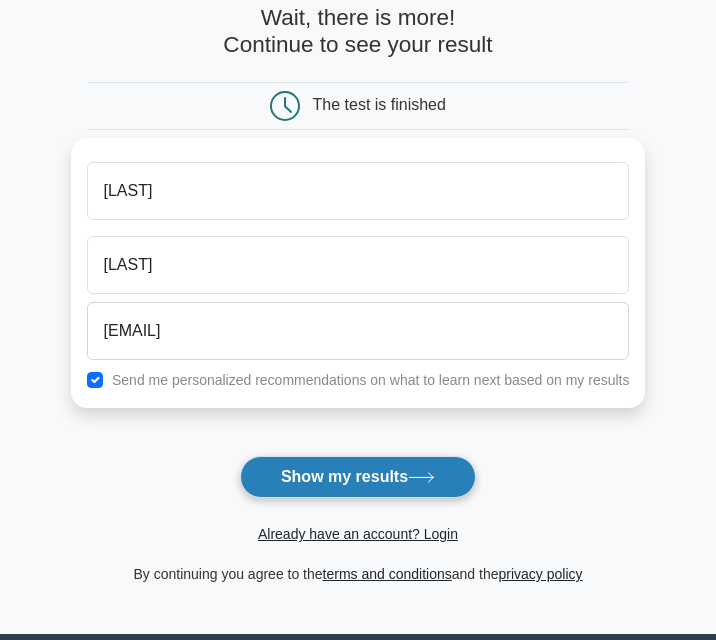 click on "Show my results" at bounding box center [358, 477] 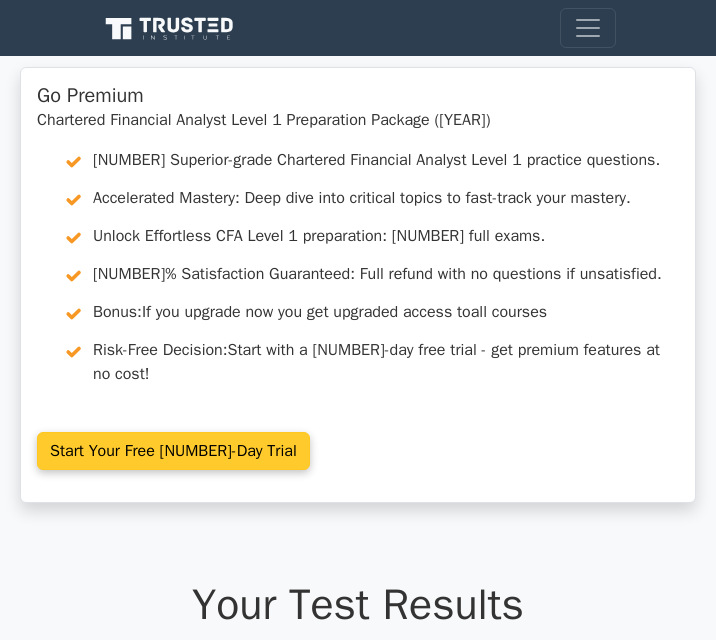scroll, scrollTop: 0, scrollLeft: 0, axis: both 